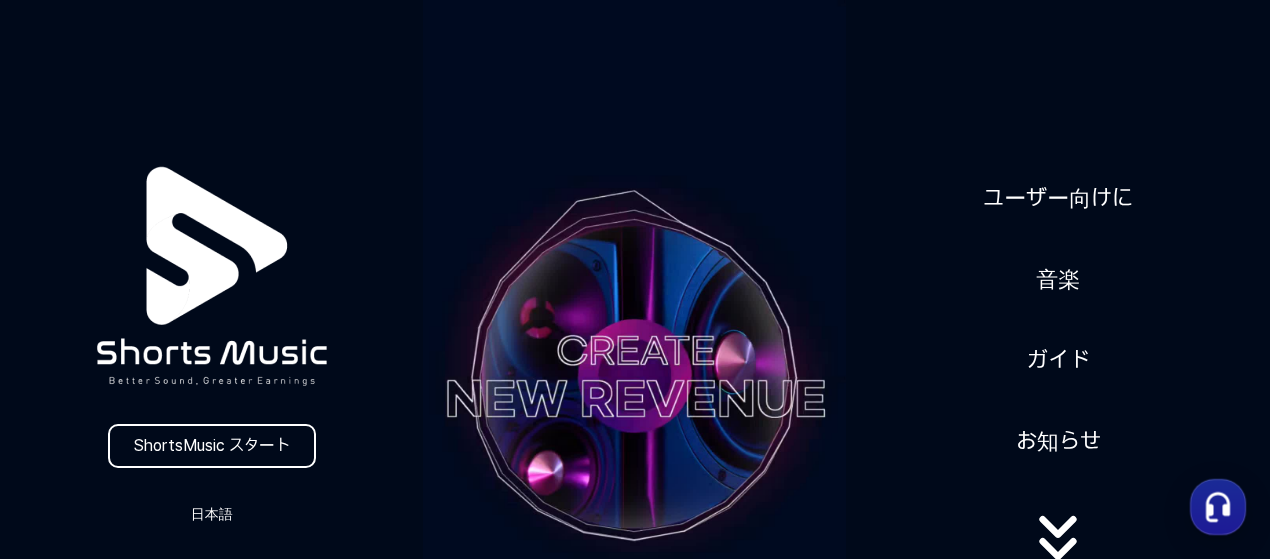 scroll, scrollTop: 0, scrollLeft: 0, axis: both 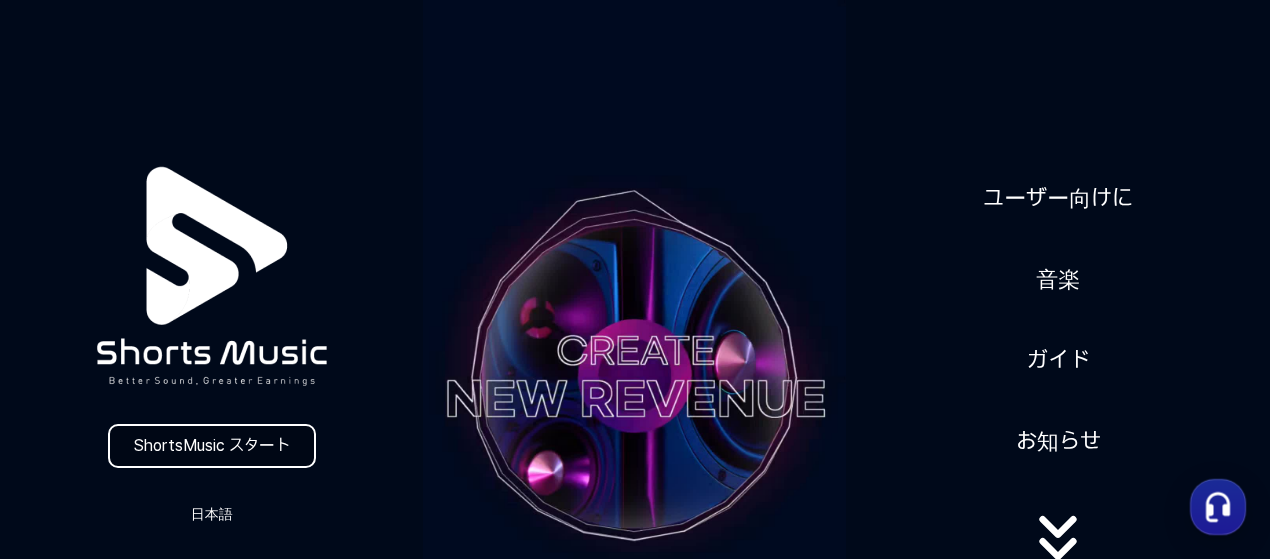 click on "ShortsMusic スタート" at bounding box center (212, 446) 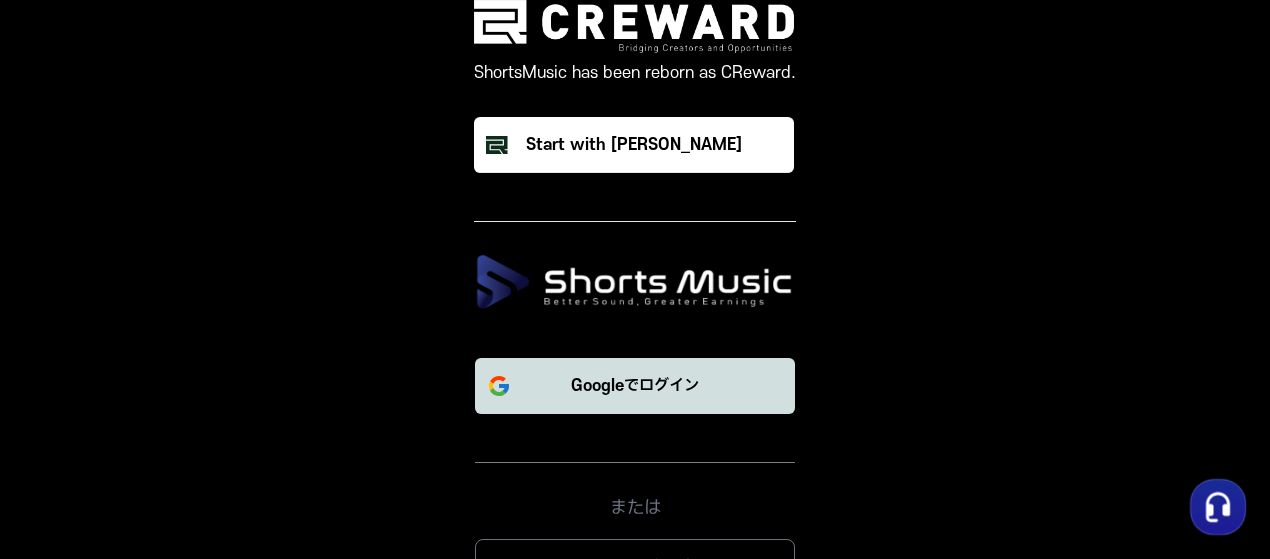 click on "Googleでログイン" at bounding box center [635, 386] 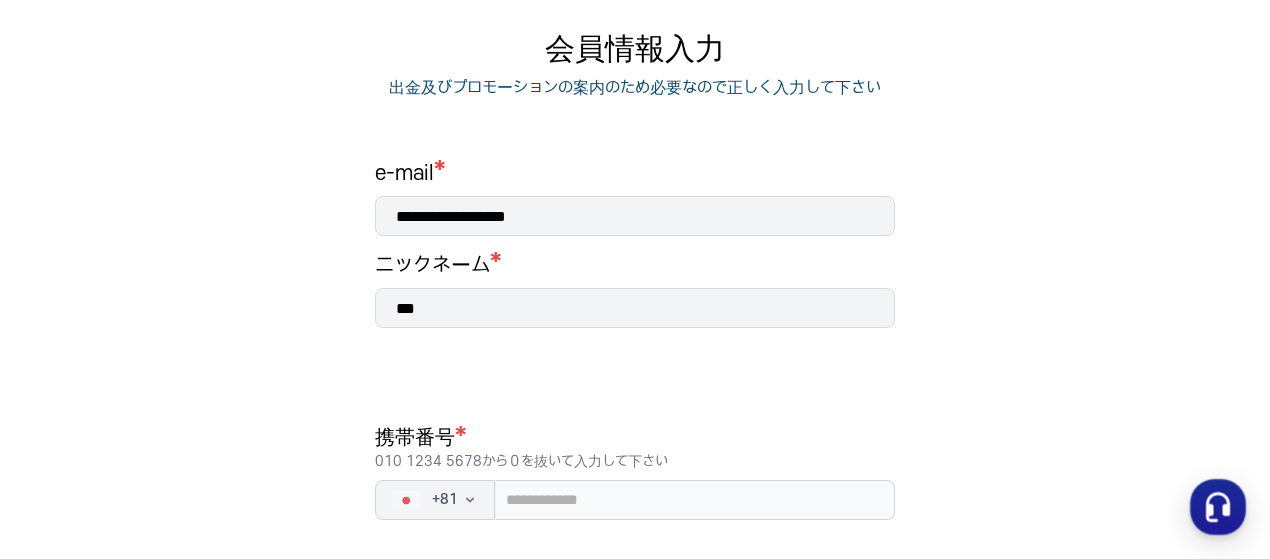 scroll, scrollTop: 300, scrollLeft: 0, axis: vertical 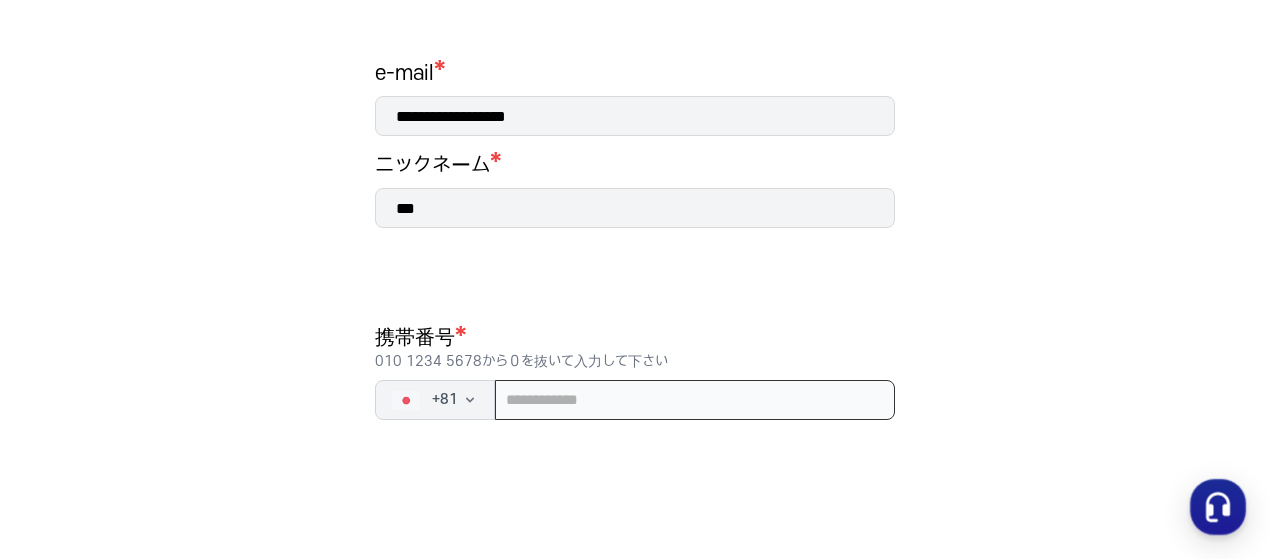 click at bounding box center (695, 400) 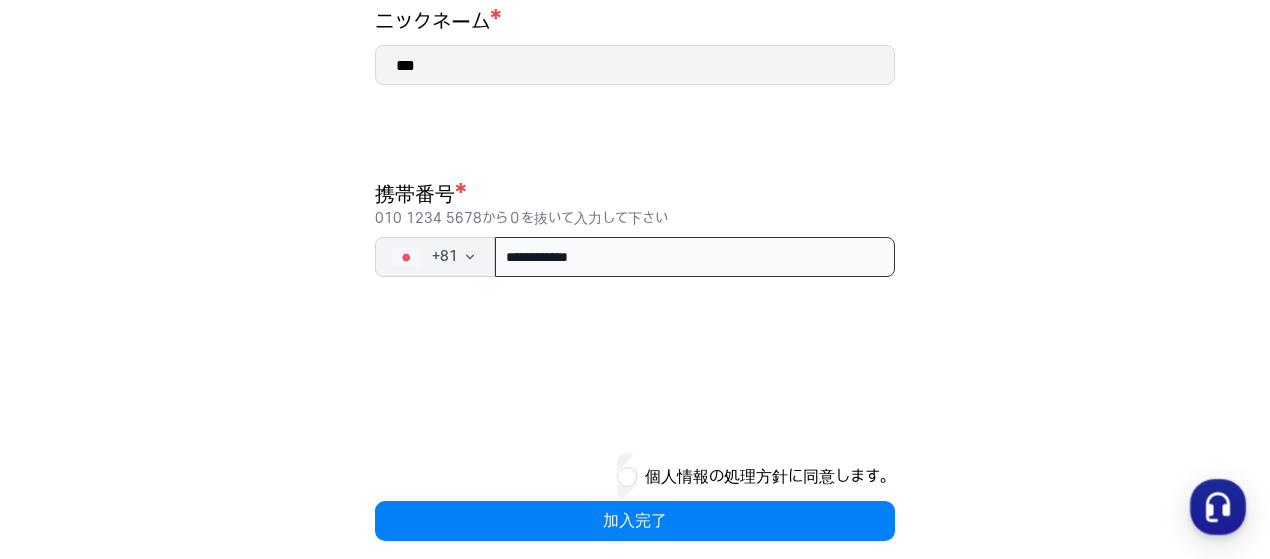 scroll, scrollTop: 464, scrollLeft: 0, axis: vertical 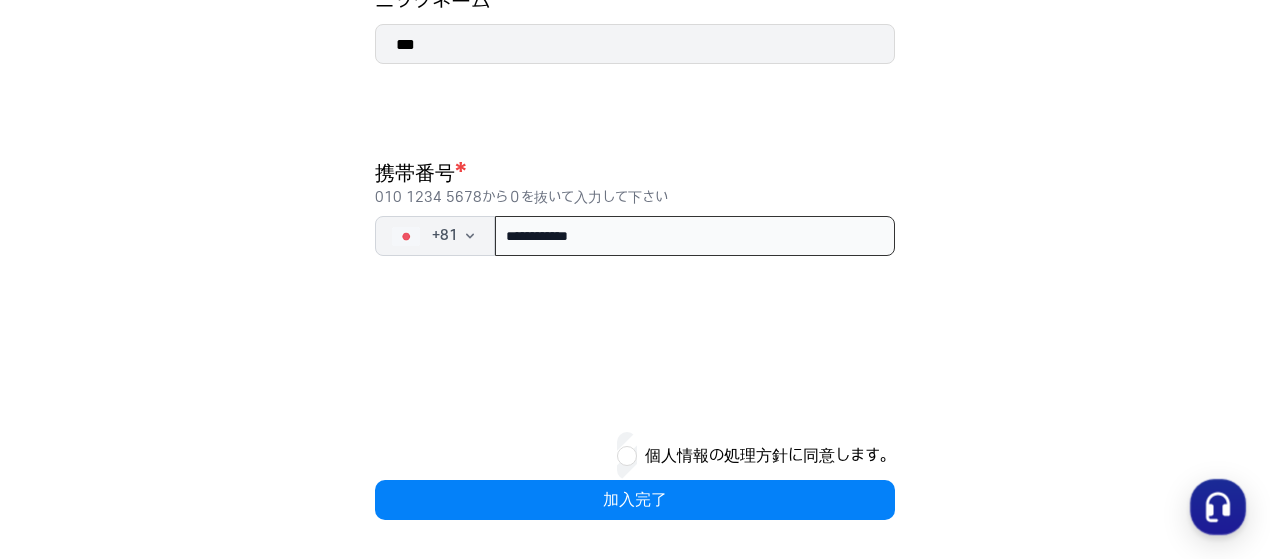 type on "**********" 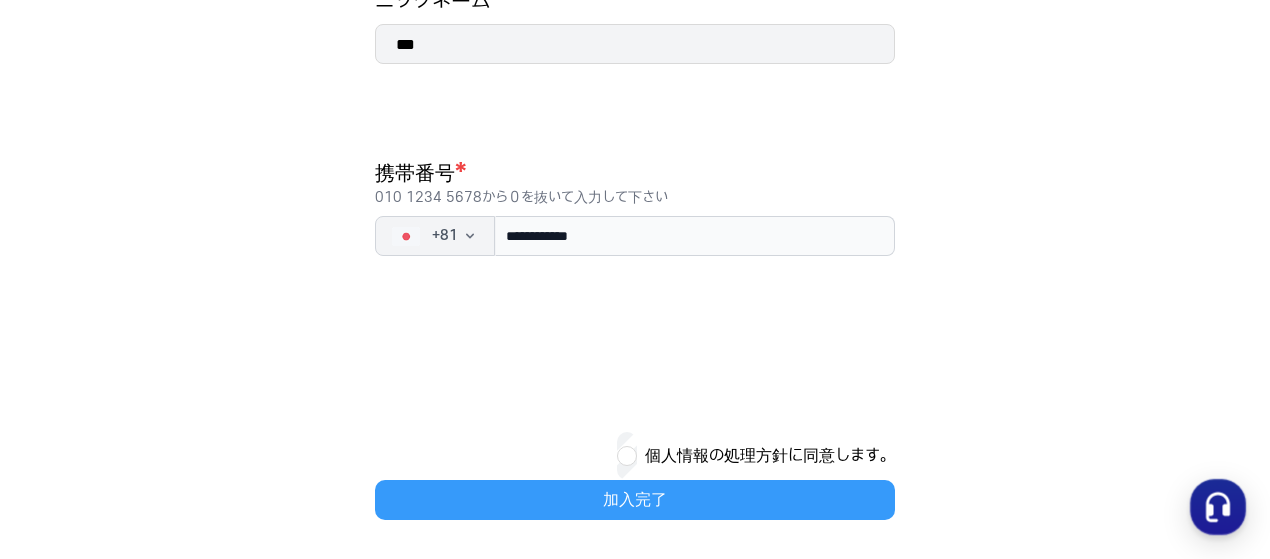 click on "加入完了" at bounding box center [635, 500] 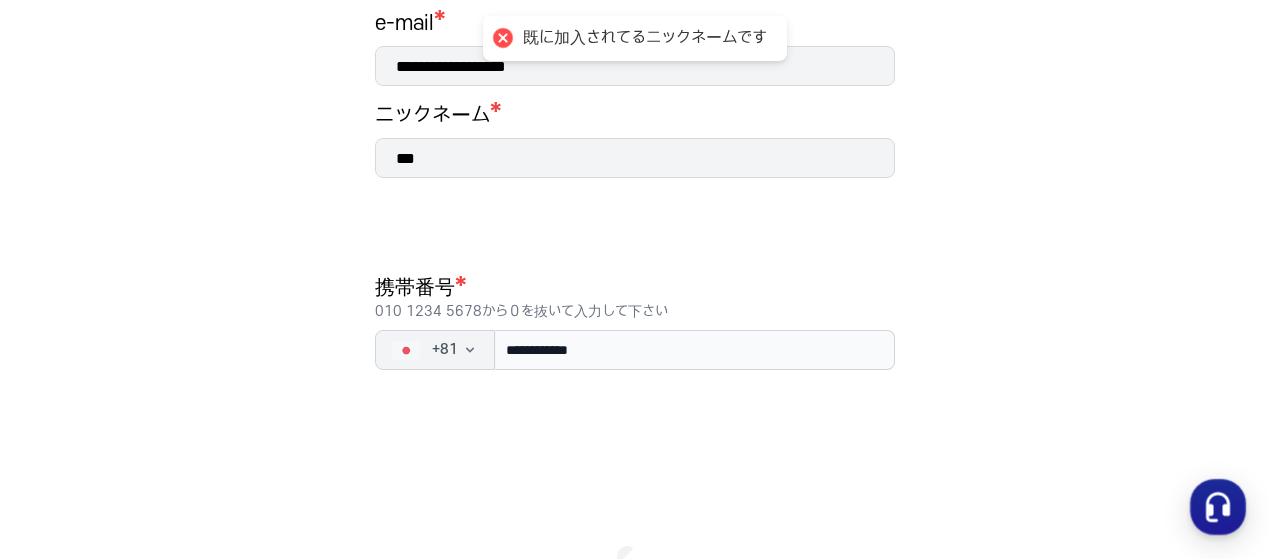 scroll, scrollTop: 264, scrollLeft: 0, axis: vertical 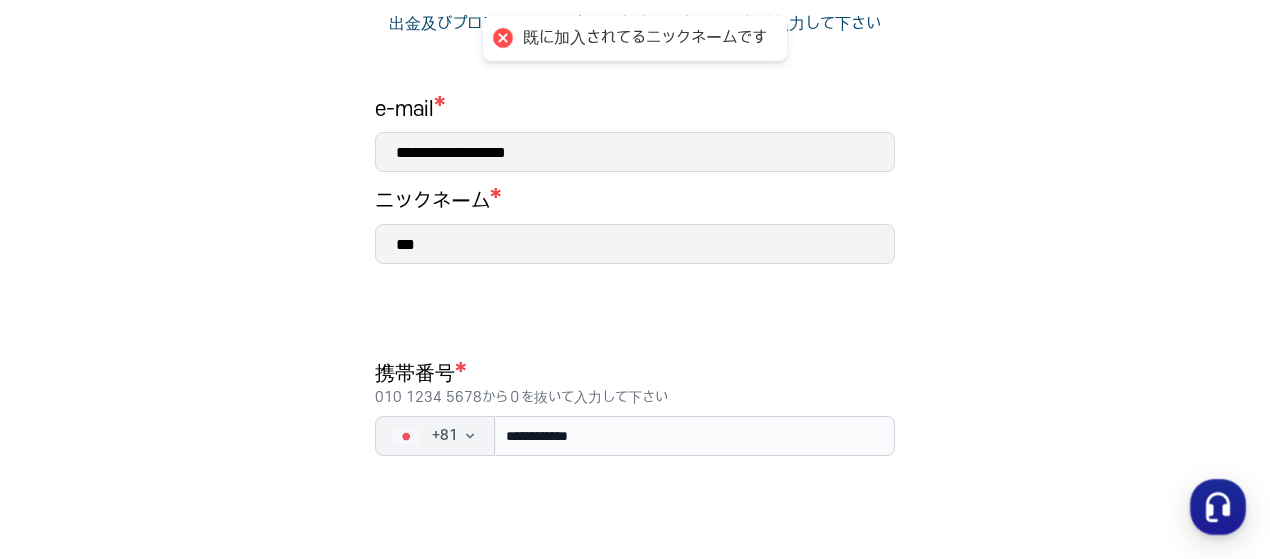 click on "***" at bounding box center [635, 244] 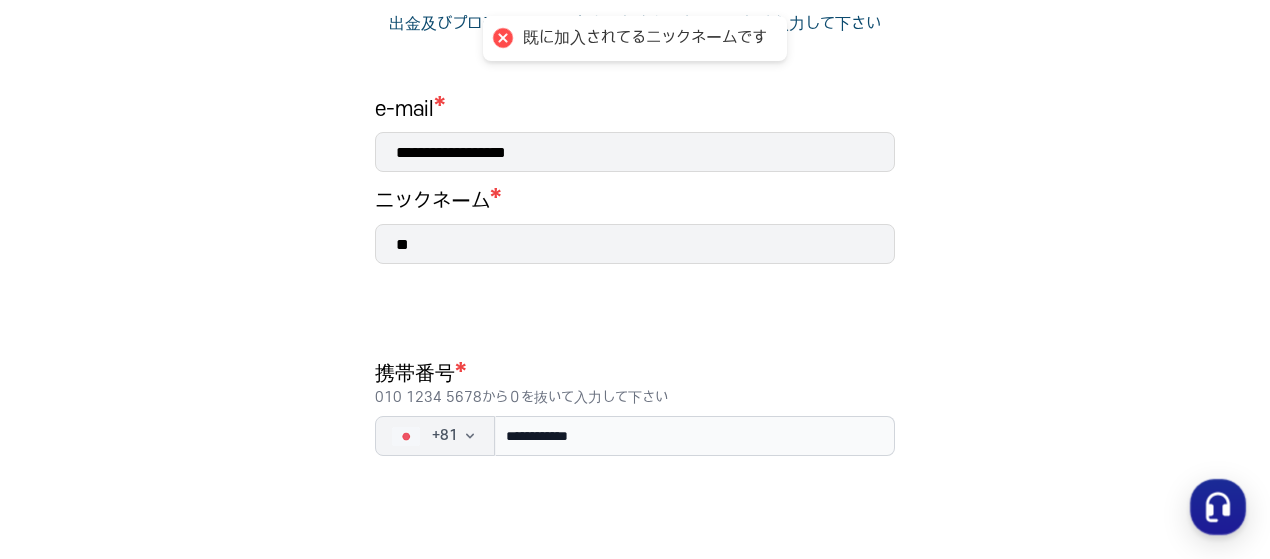 type on "*" 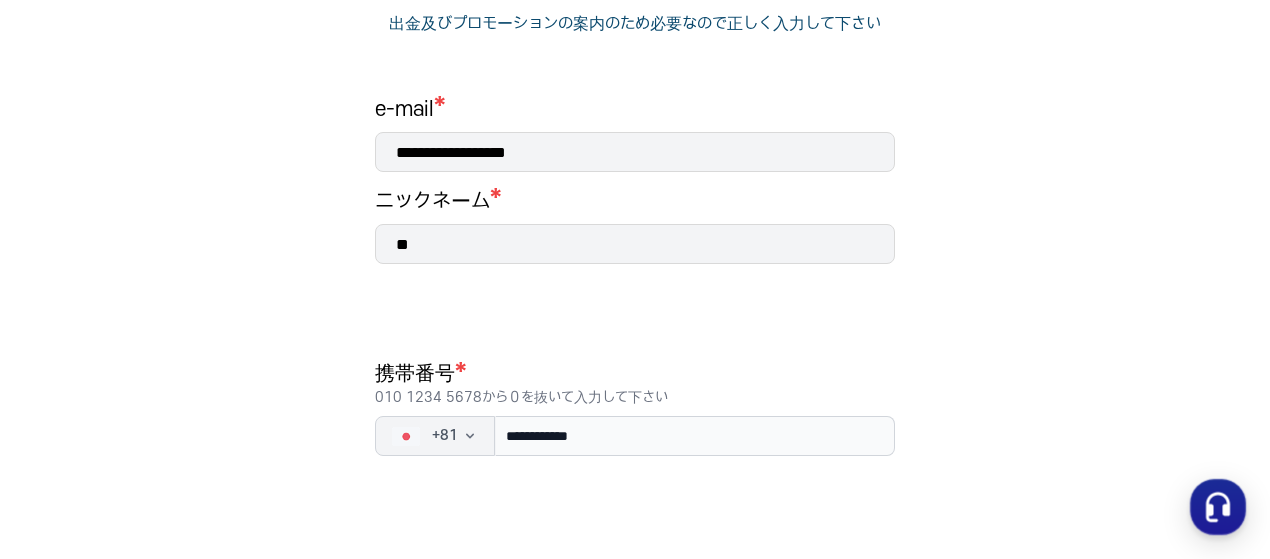 type on "*" 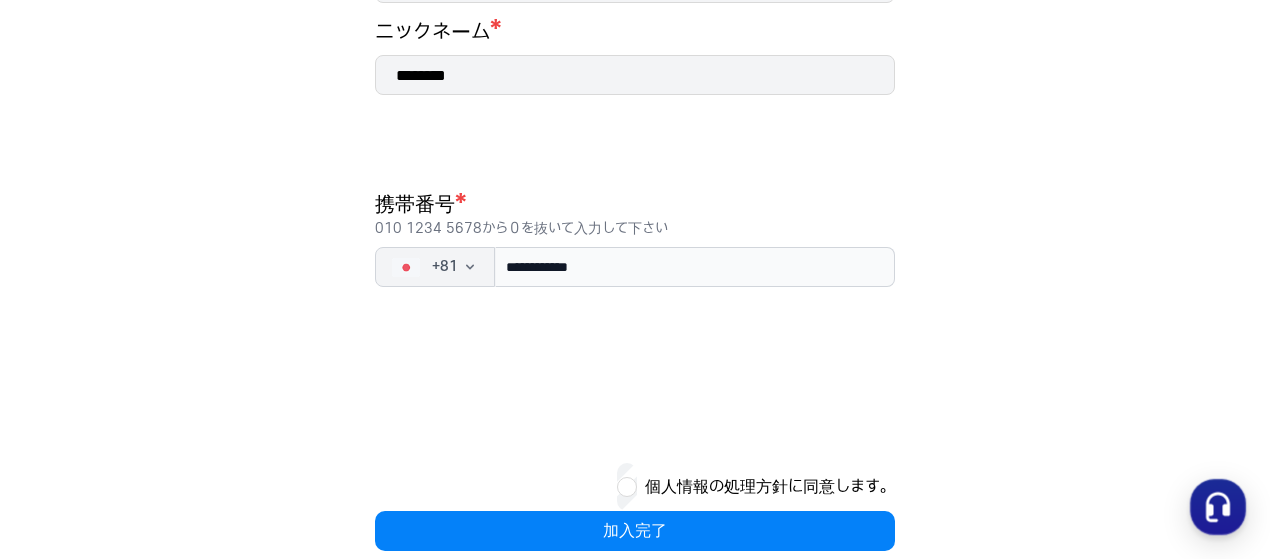scroll, scrollTop: 464, scrollLeft: 0, axis: vertical 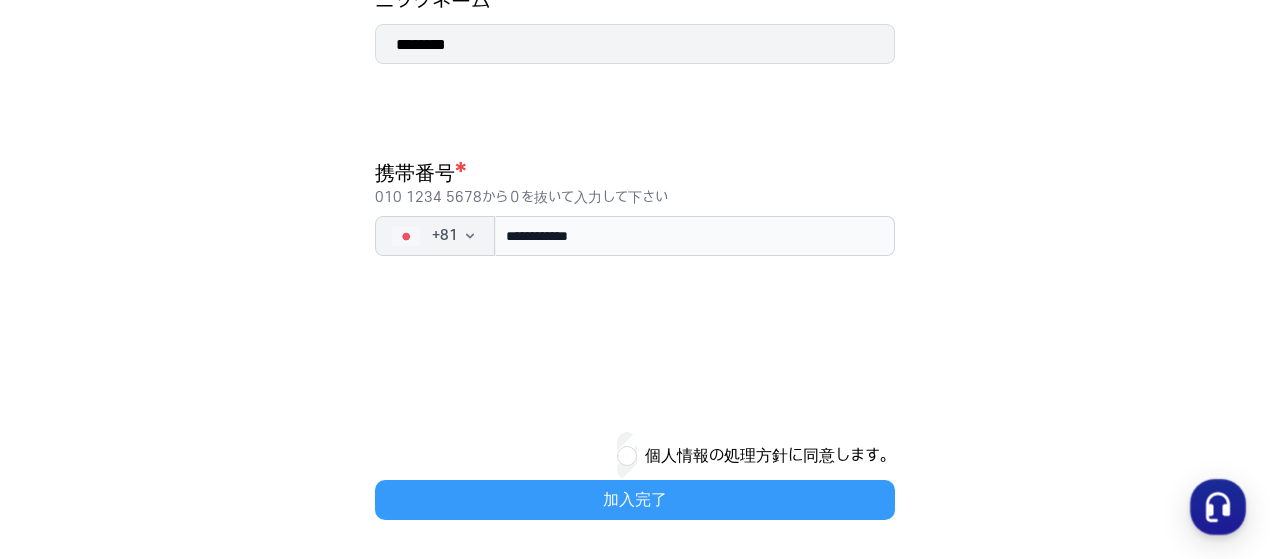 type on "********" 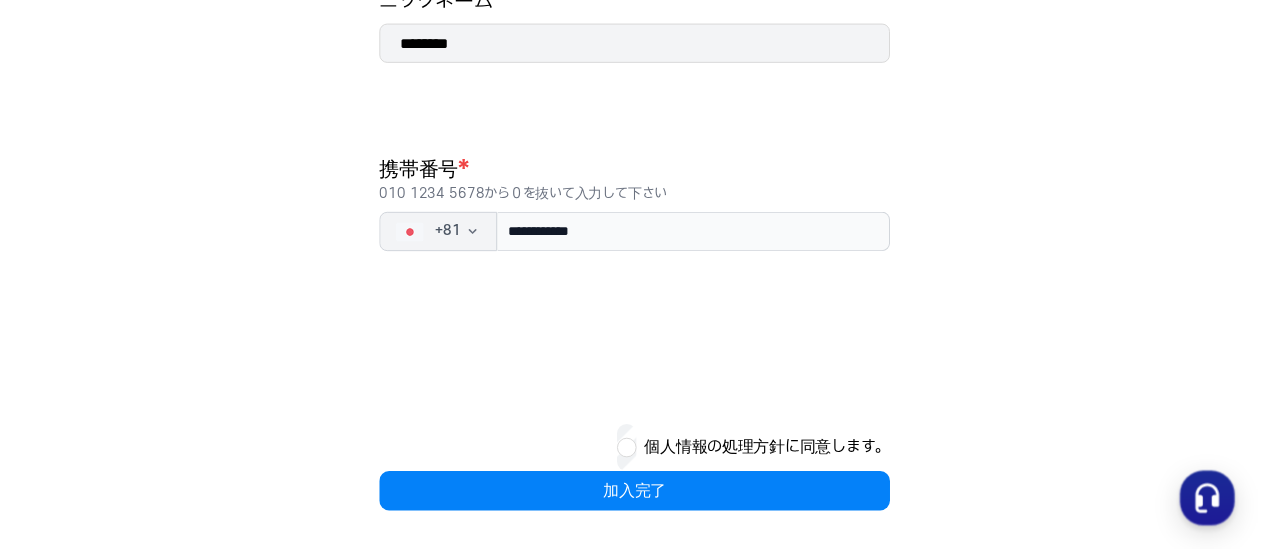 scroll, scrollTop: 0, scrollLeft: 0, axis: both 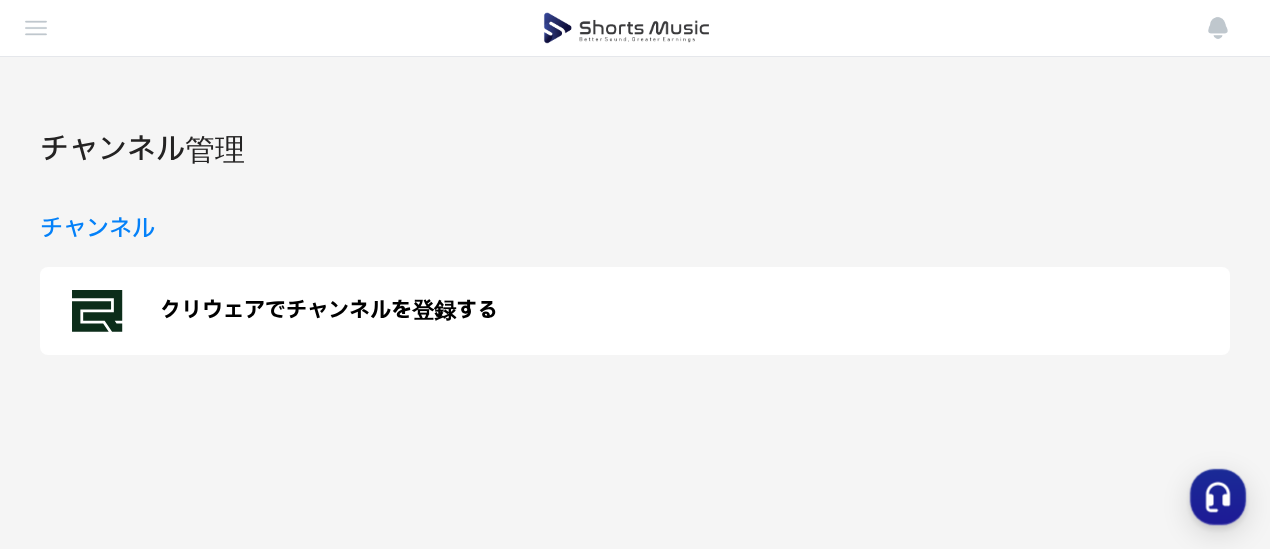 click at bounding box center [0, 0] 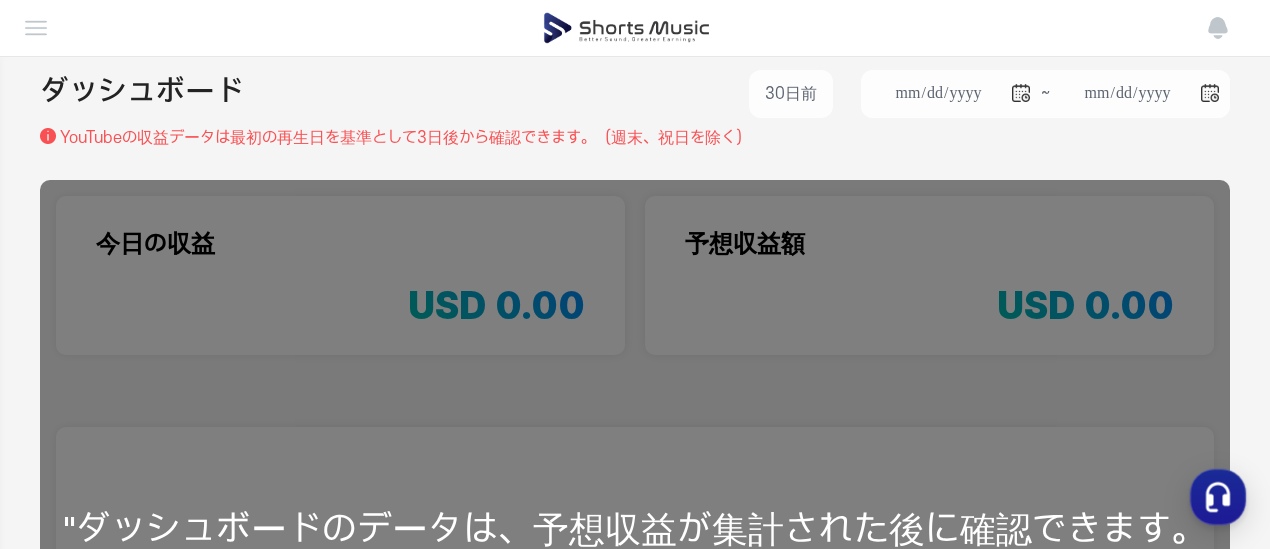 scroll, scrollTop: 0, scrollLeft: 0, axis: both 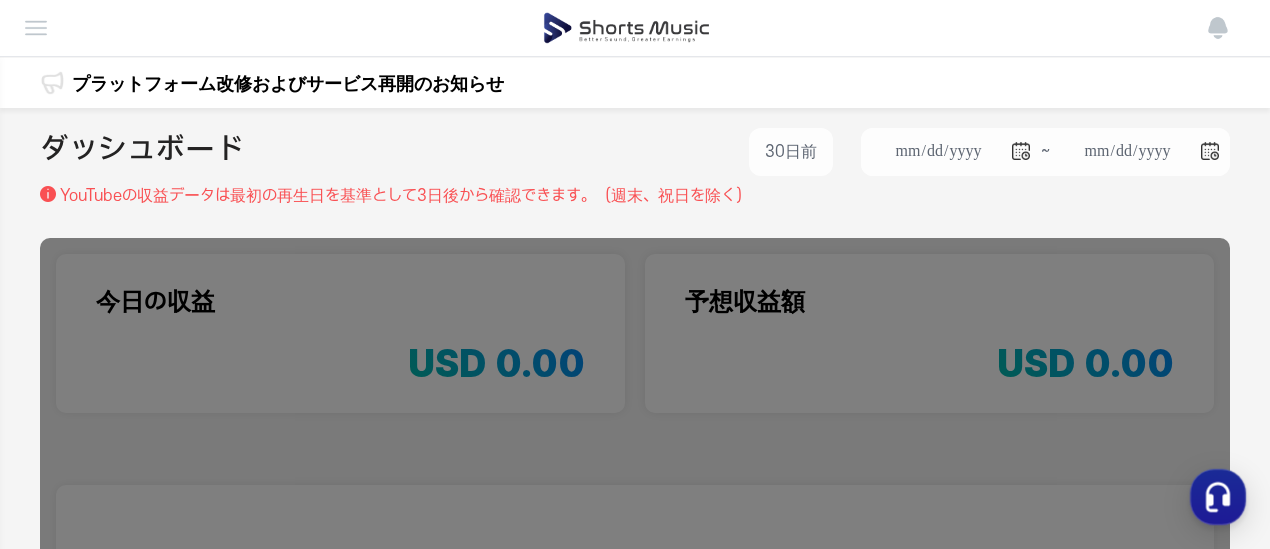 click on "チャンネル管理" at bounding box center (0, 0) 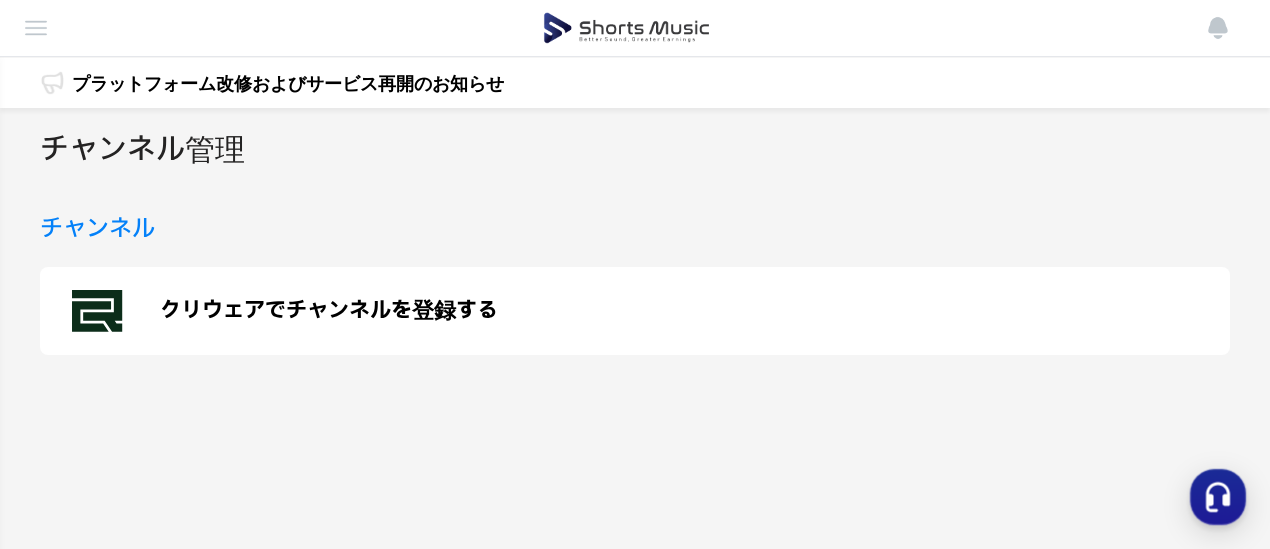 click on "クリウェアでチャンネルを登録する" at bounding box center (329, 311) 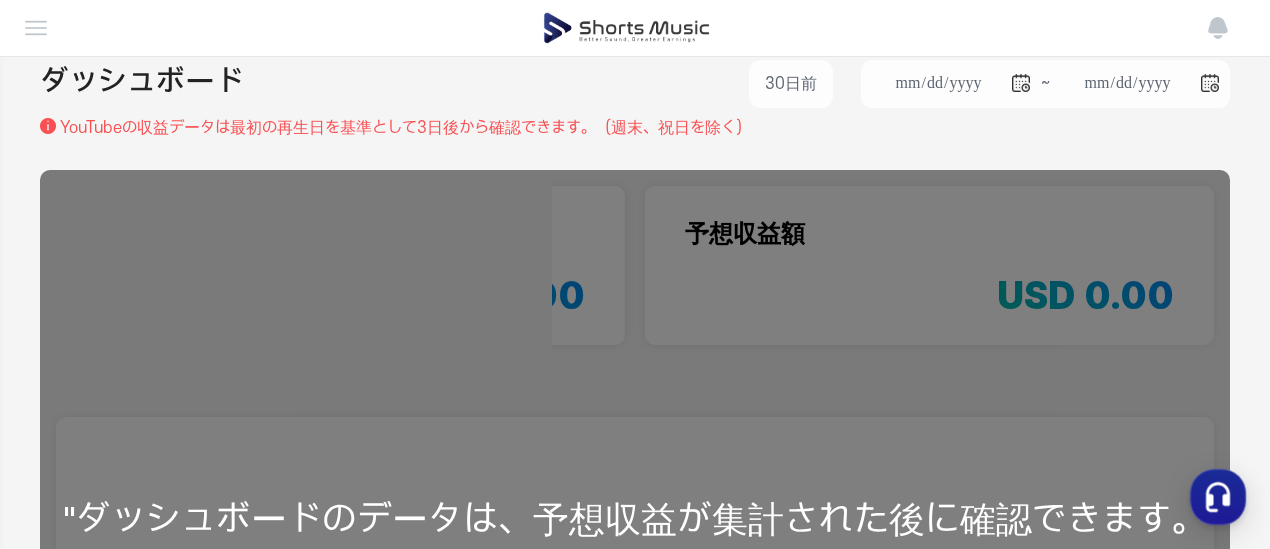 scroll, scrollTop: 0, scrollLeft: 0, axis: both 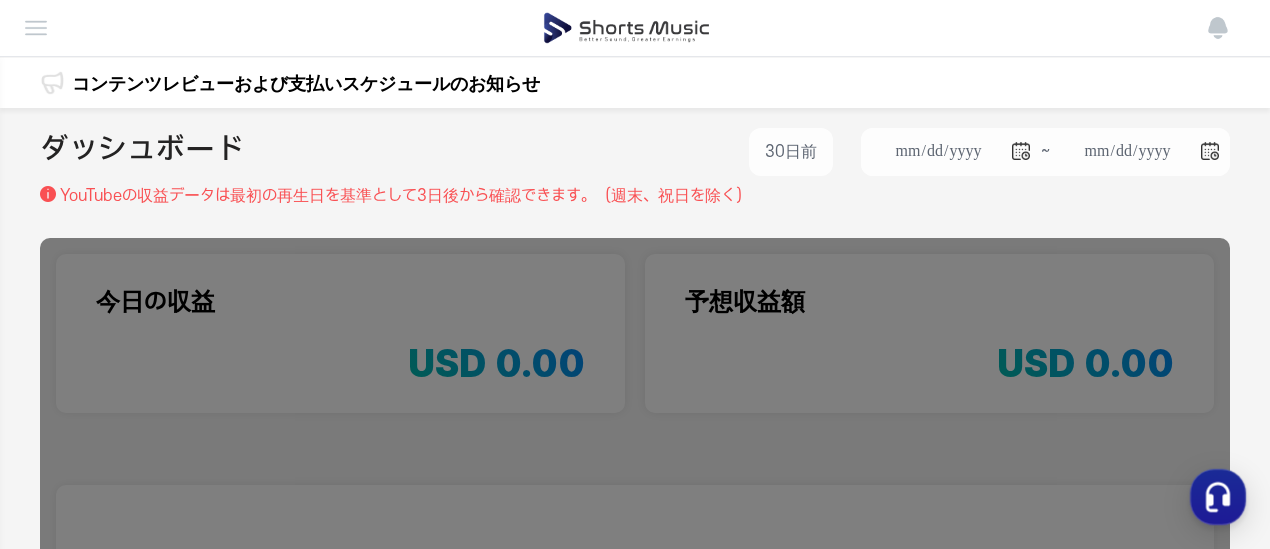 click on "**********" at bounding box center (635, 156) 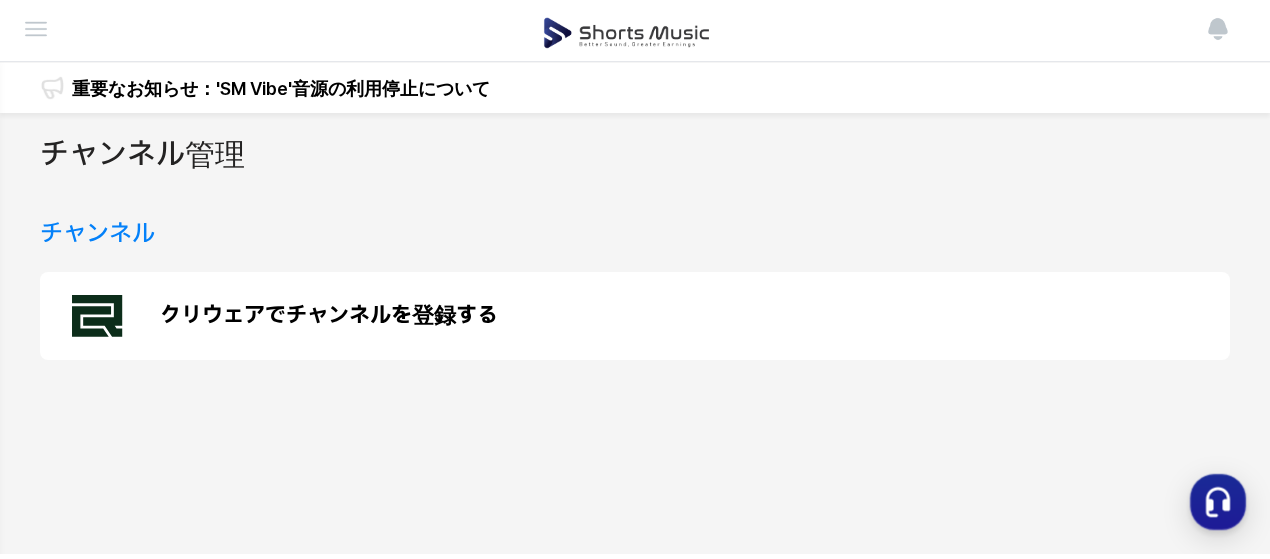 scroll, scrollTop: 464, scrollLeft: 0, axis: vertical 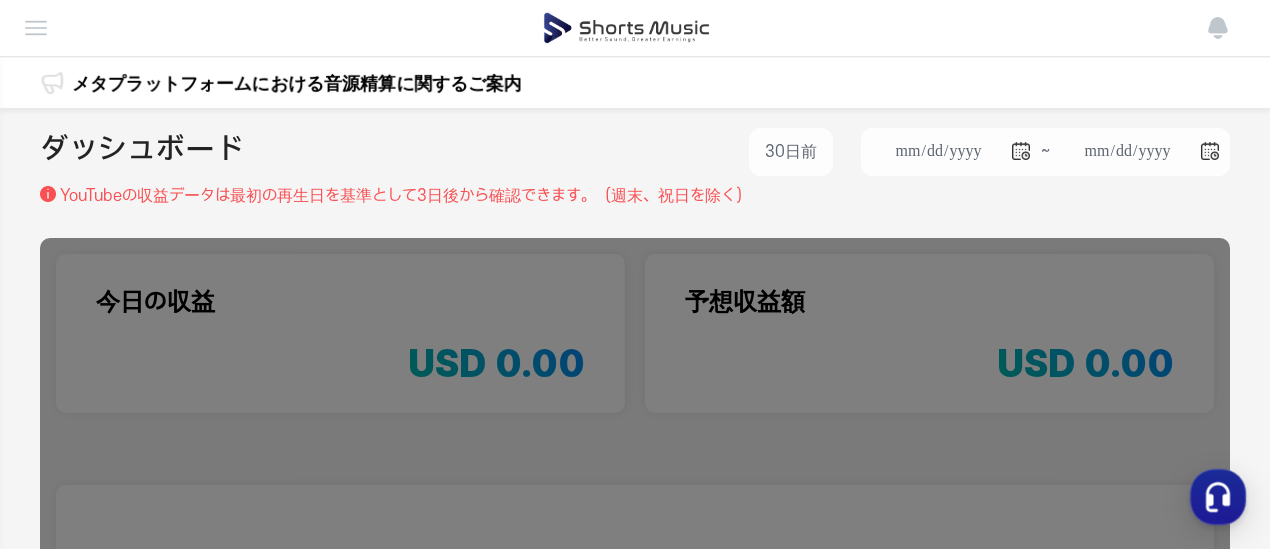 click on "**********" at bounding box center [635, 156] 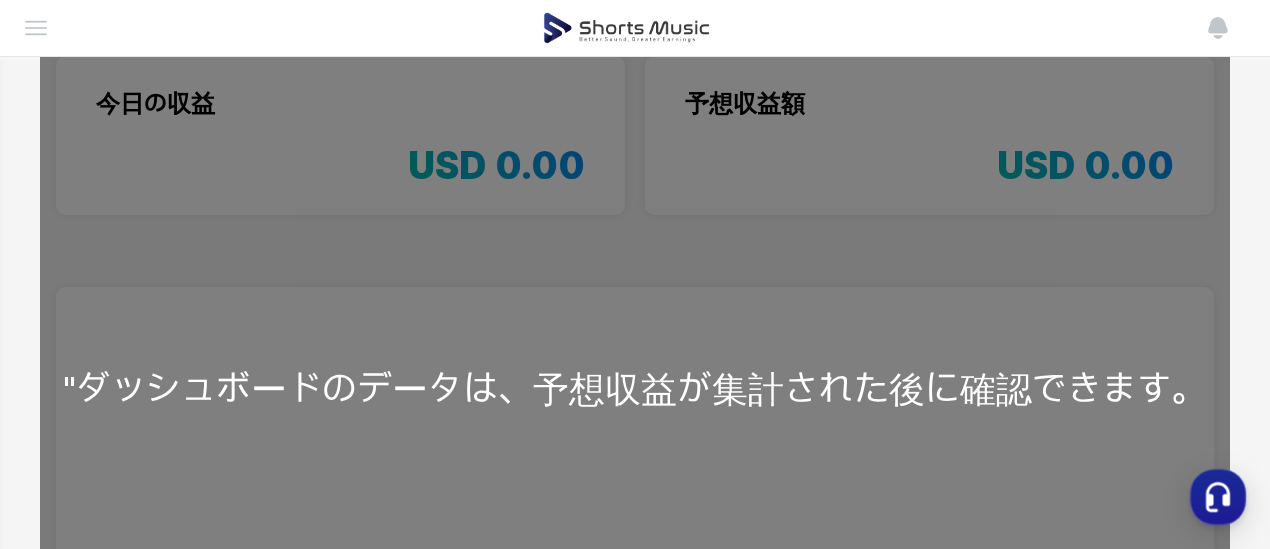 scroll, scrollTop: 200, scrollLeft: 0, axis: vertical 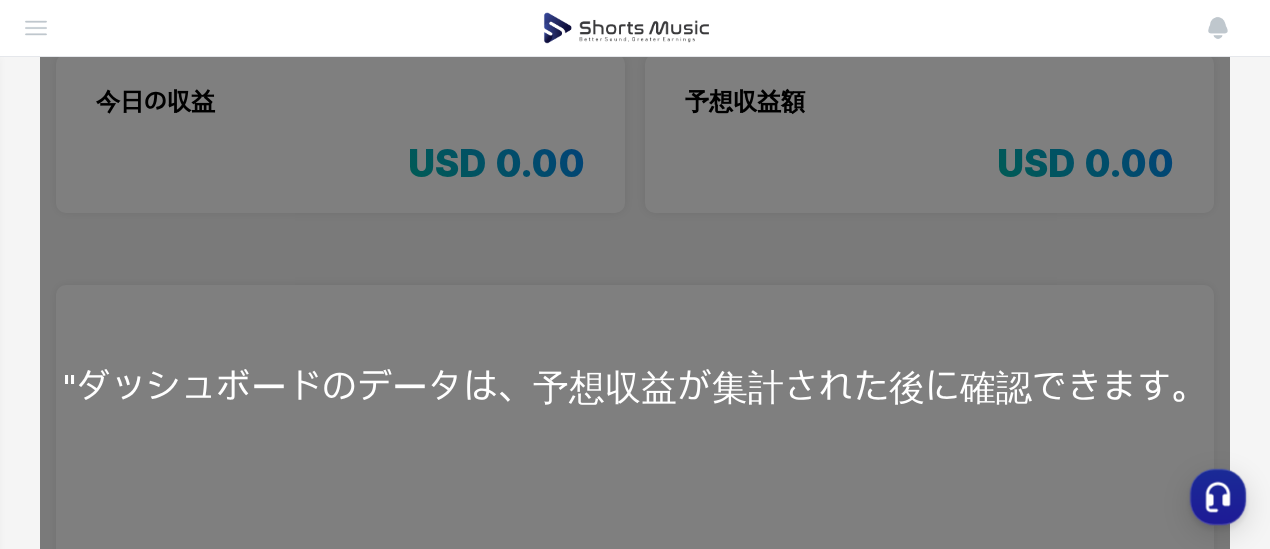 click on ""ダッシュボードのデータは、予想収益が集計された後に確認できます。" at bounding box center [635, 387] 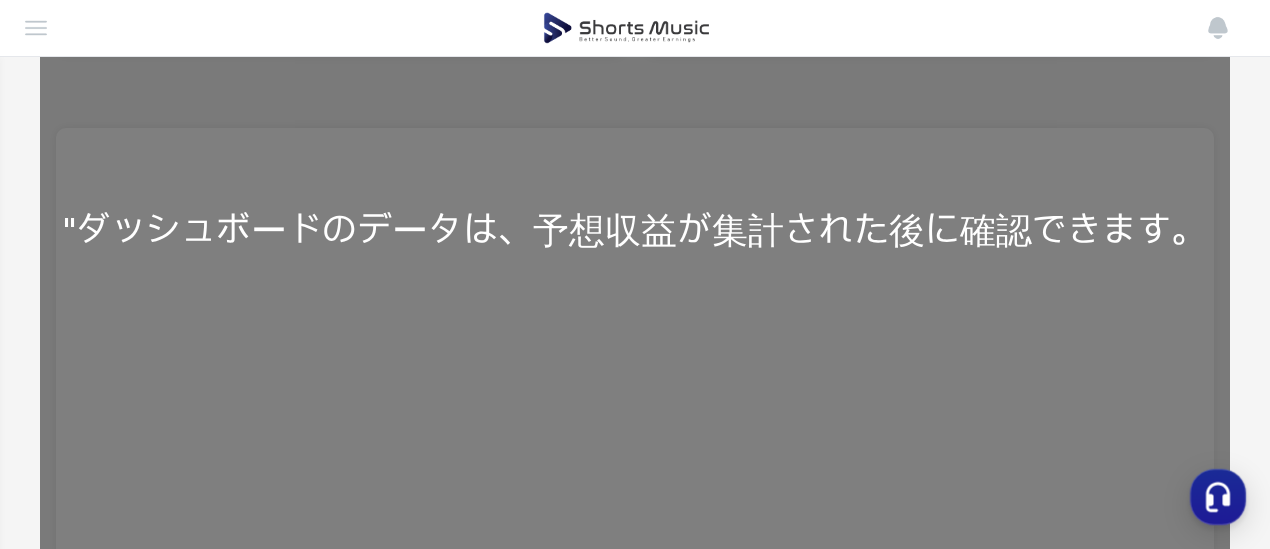 scroll, scrollTop: 500, scrollLeft: 0, axis: vertical 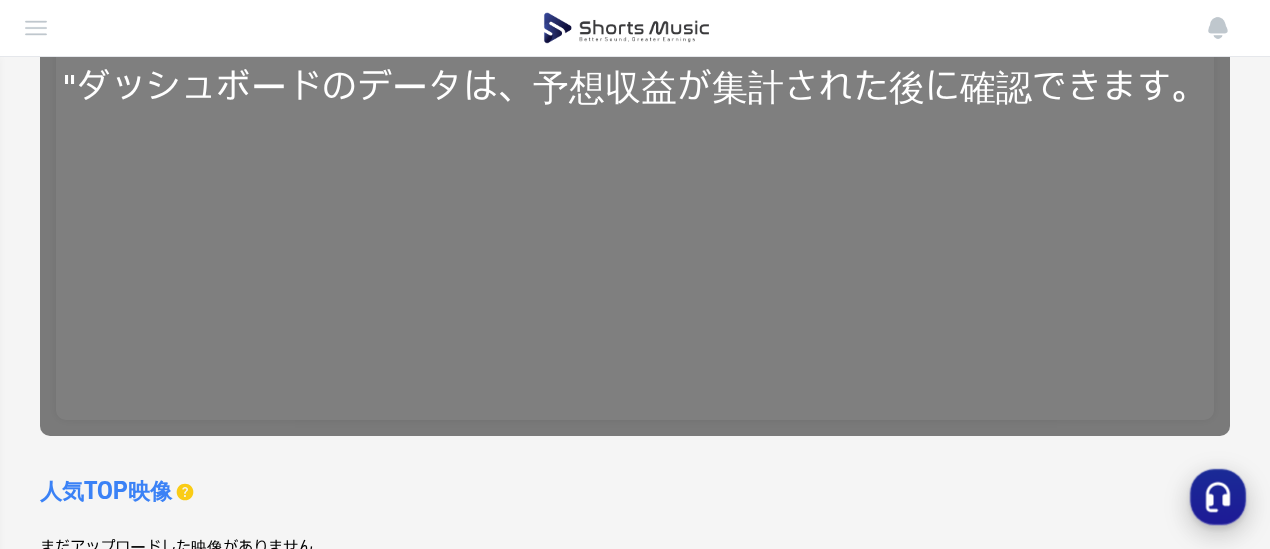 click 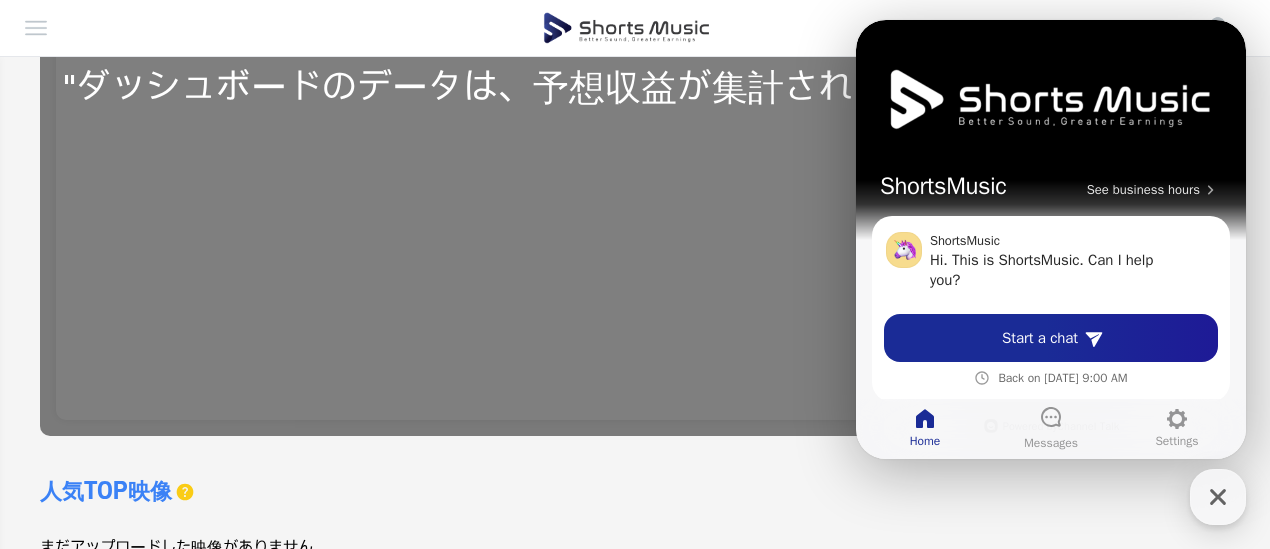 click on "人気TOP映像     過去 30 日間のデータのみを表示できます。   まだアップロードした映像がありません" at bounding box center [635, 518] 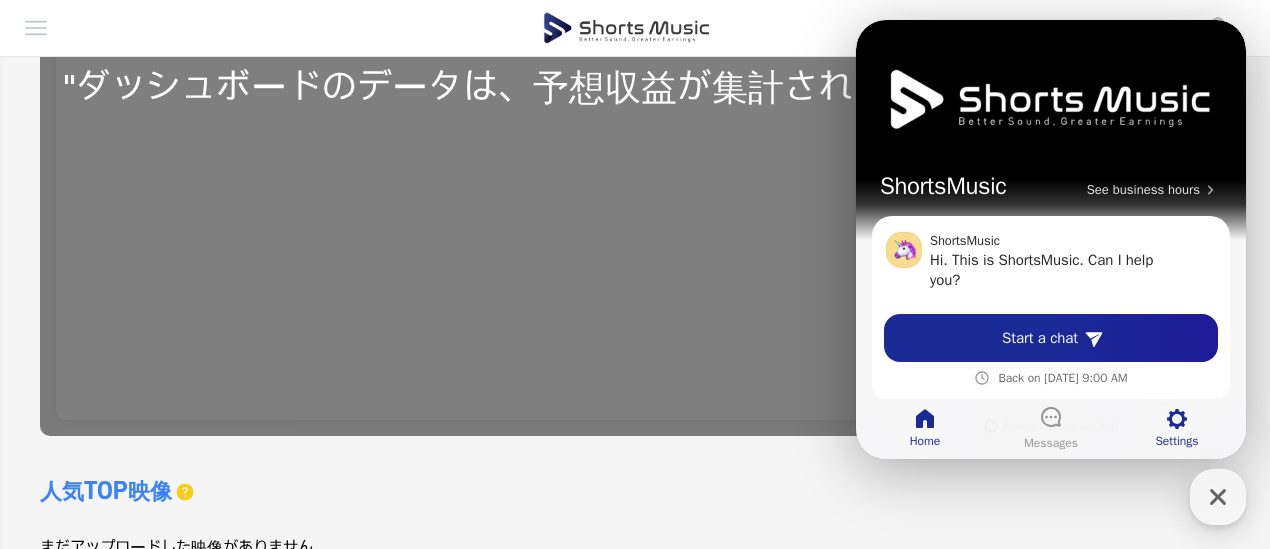 click 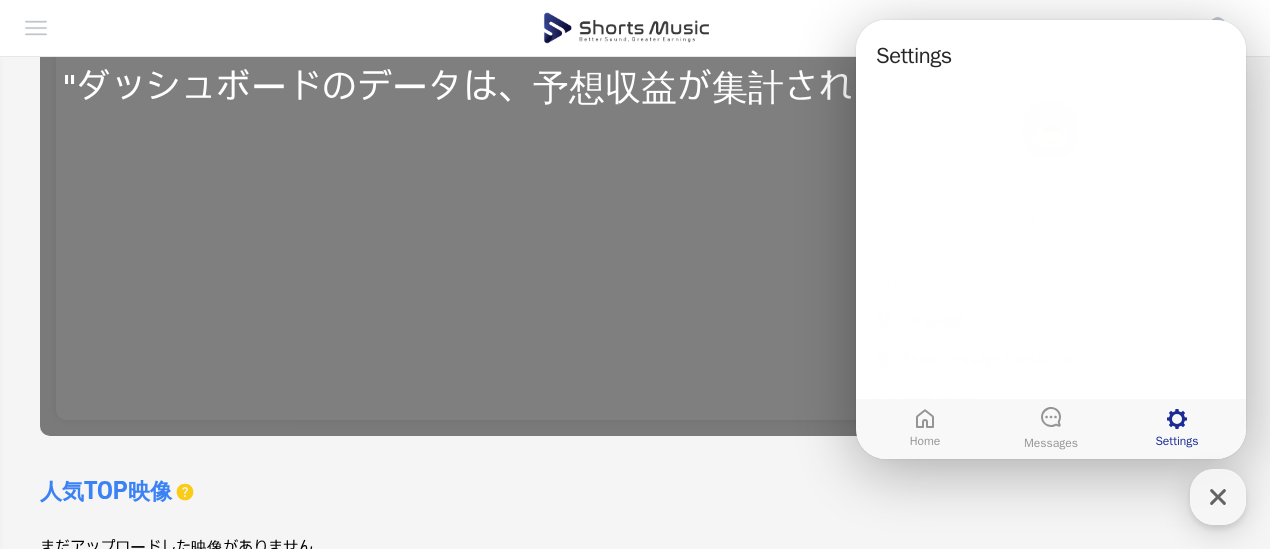 click on "Language" at bounding box center (1016, 313) 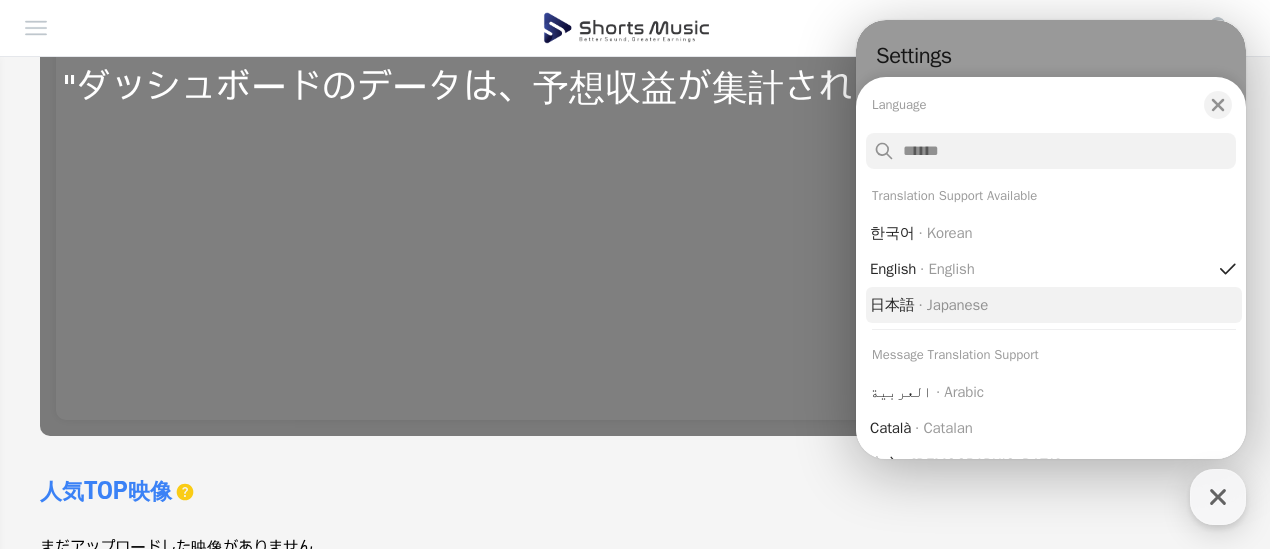 click on "日本語 ∙ Japanese" at bounding box center [1054, 305] 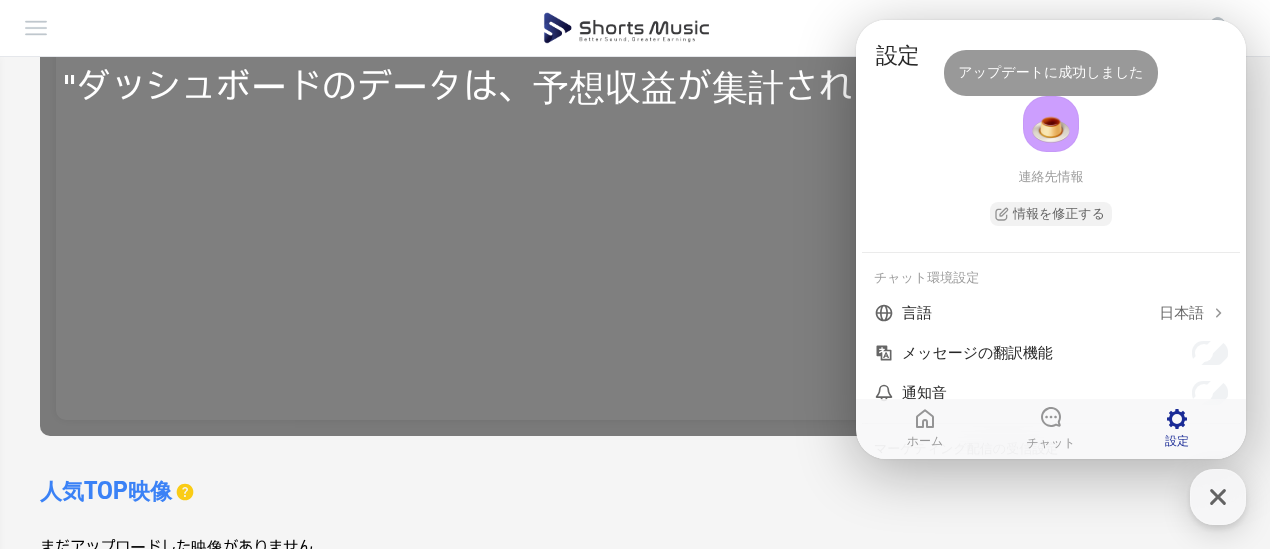 scroll, scrollTop: 186, scrollLeft: 0, axis: vertical 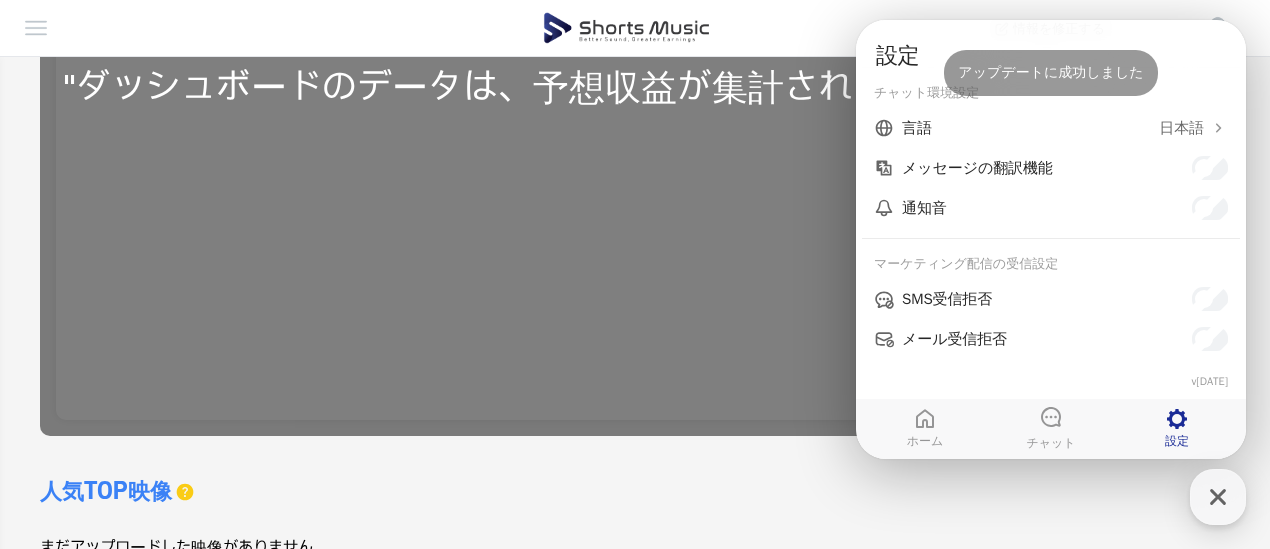 click on "人気TOP映像     過去 30 日間のデータのみを表示できます。   まだアップロードした映像がありません" at bounding box center [635, 518] 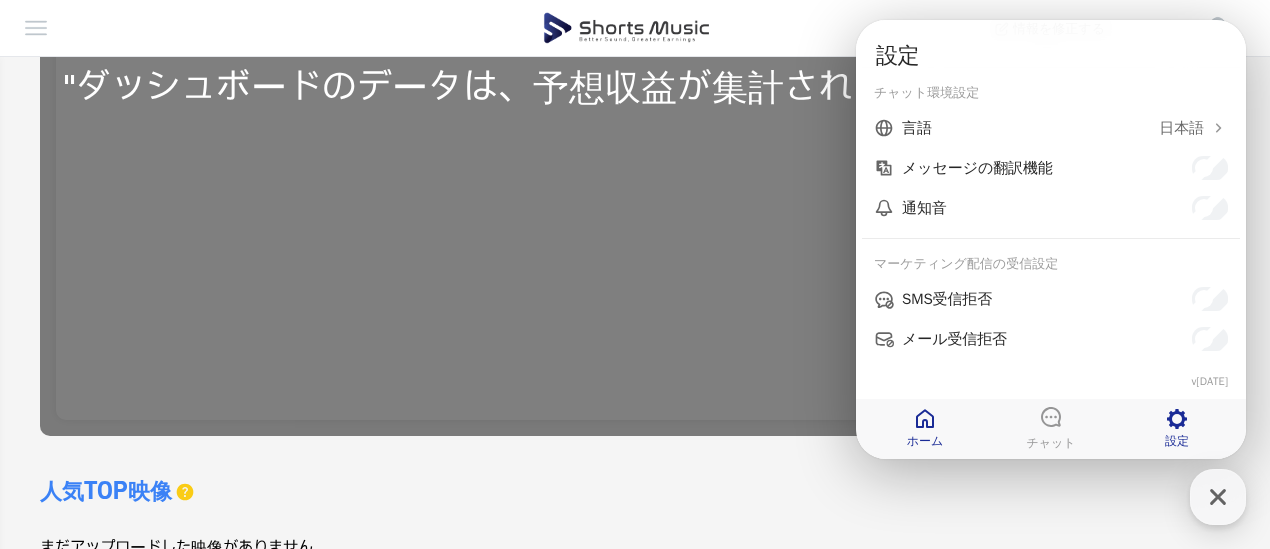 click 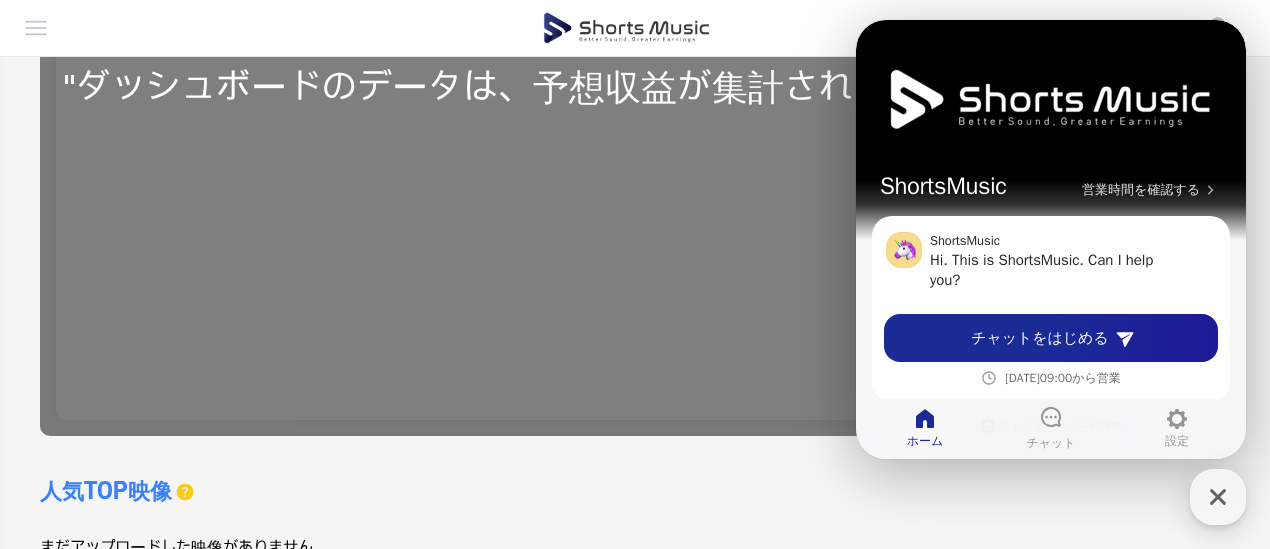 click on "人気TOP映像     過去 30 日間のデータのみを表示できます。   まだアップロードした映像がありません" at bounding box center [635, 518] 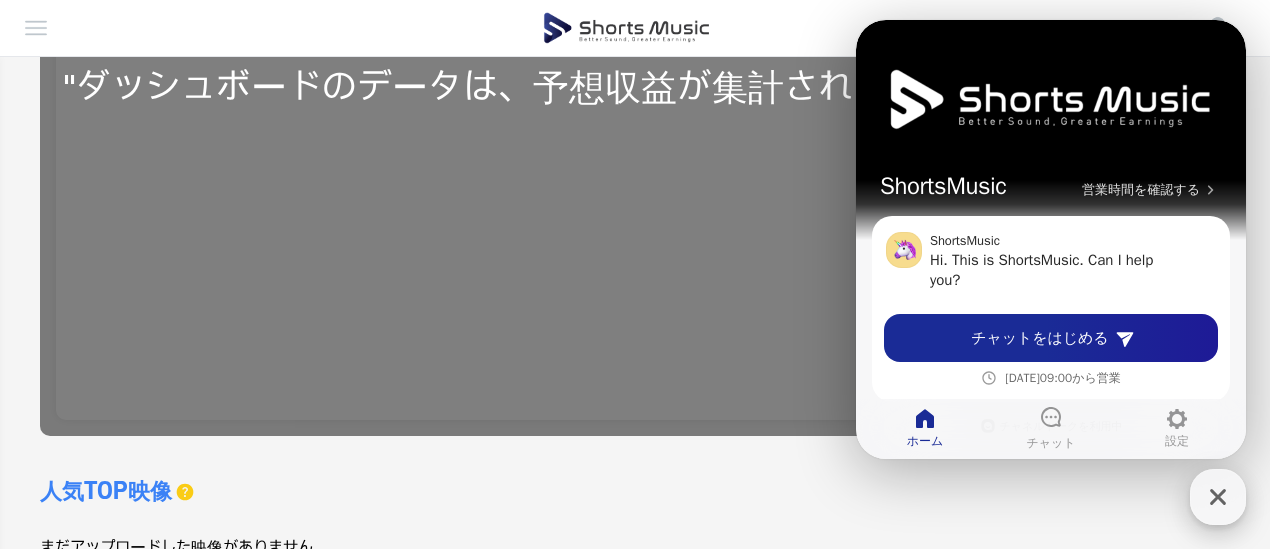 click 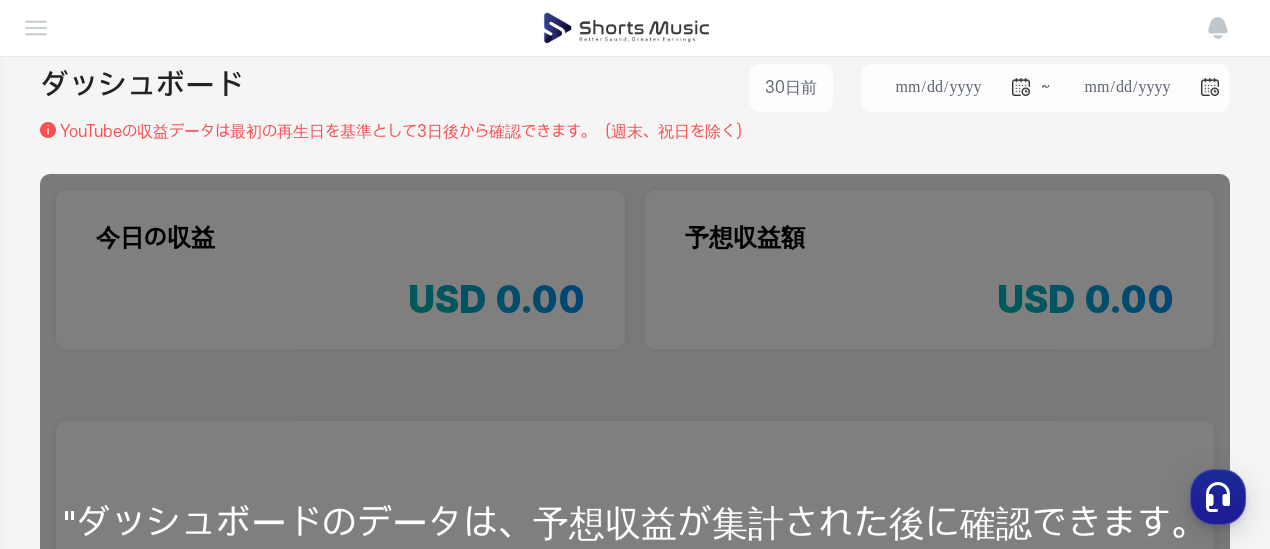 scroll, scrollTop: 0, scrollLeft: 0, axis: both 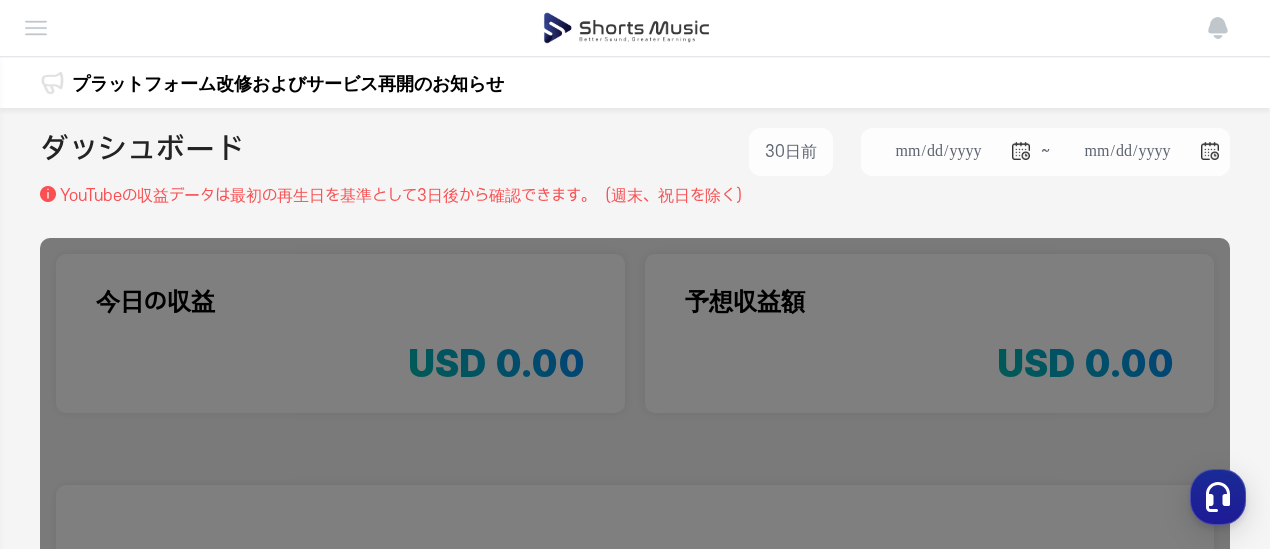 click at bounding box center [0, 0] 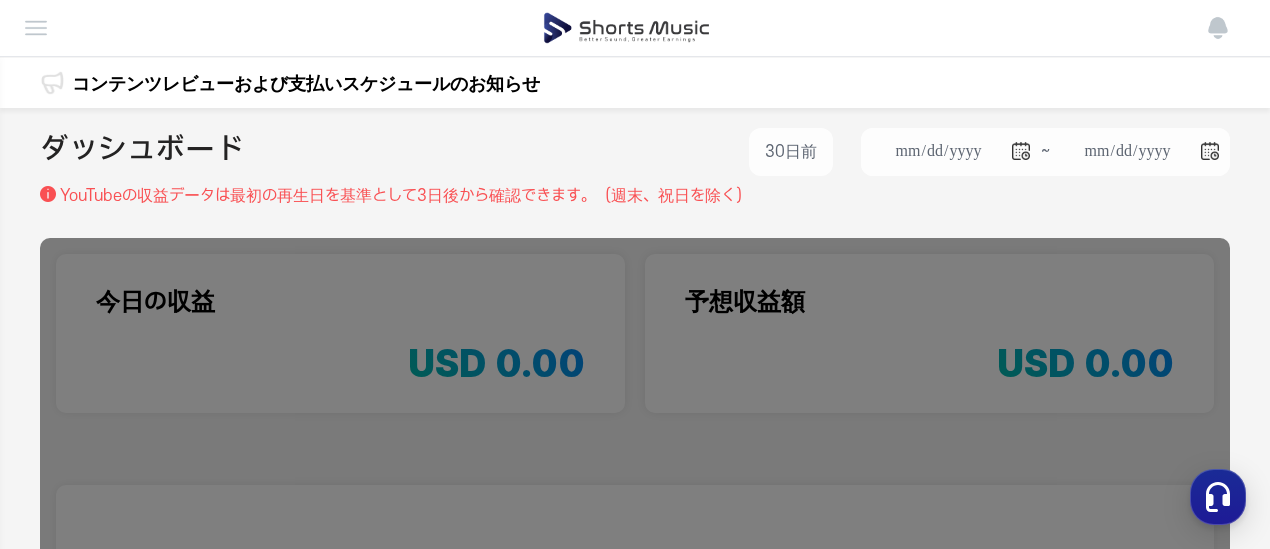 click at bounding box center [0, 0] 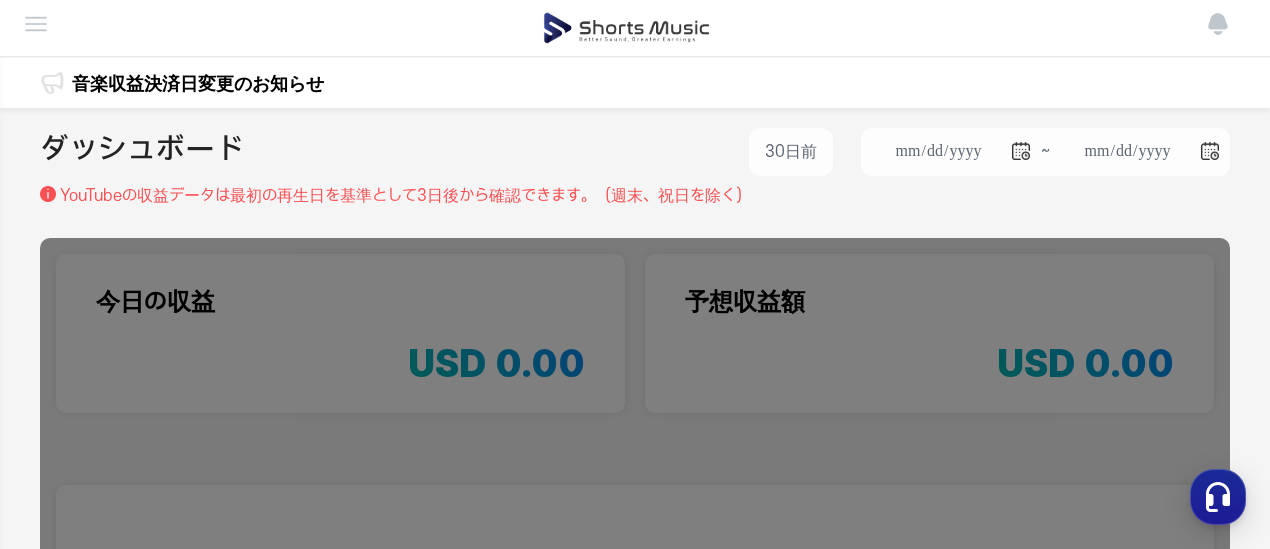 click at bounding box center (0, 0) 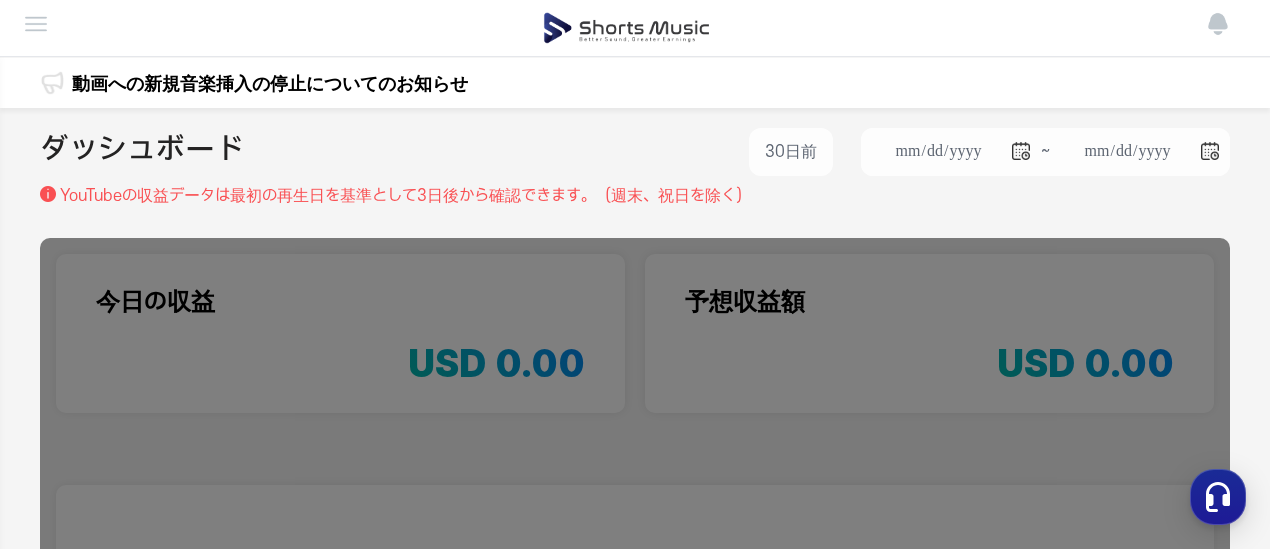 click on "チャンネル管理" at bounding box center [0, 0] 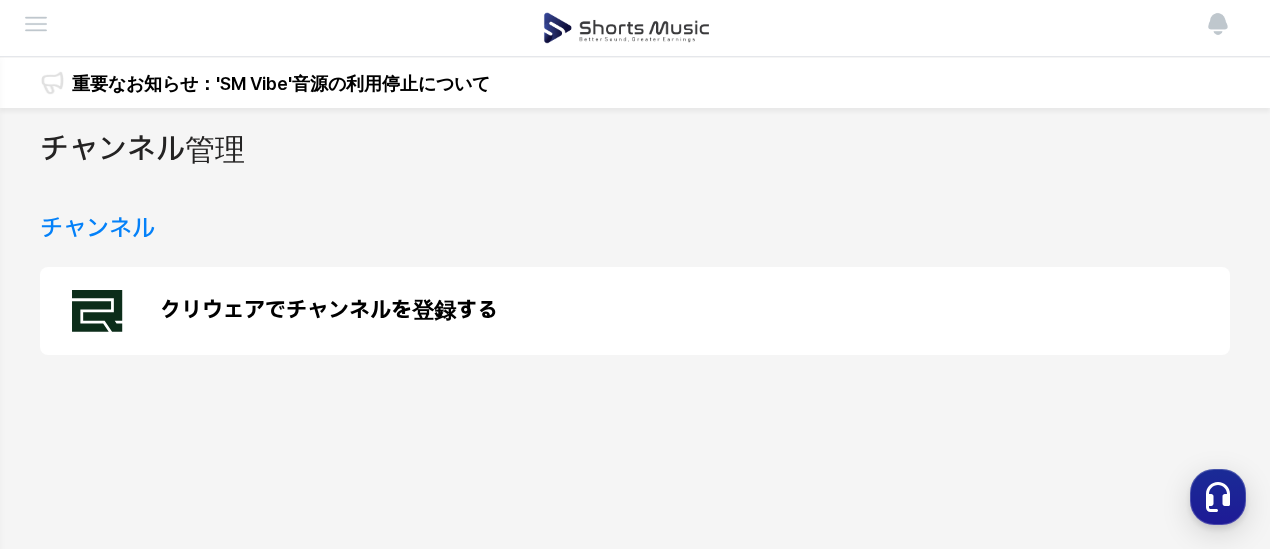 click on "クリウェアでチャンネルを登録する" at bounding box center (635, 311) 